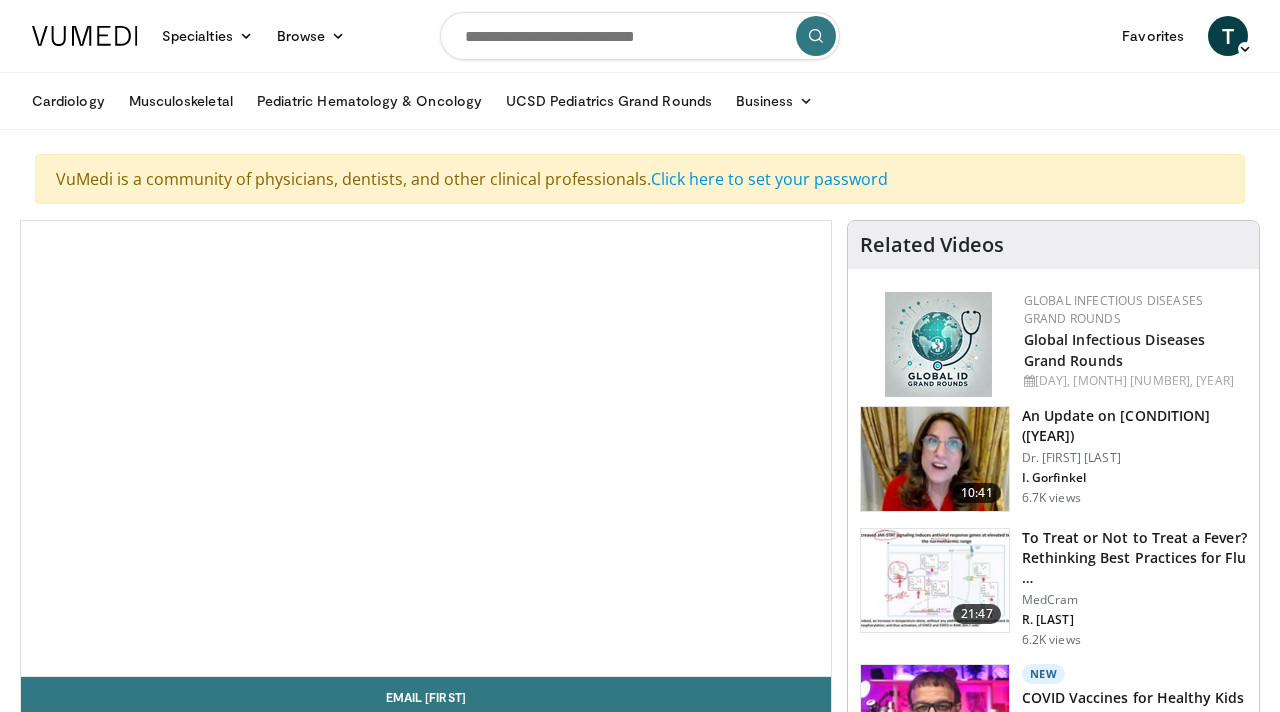 scroll, scrollTop: 0, scrollLeft: 0, axis: both 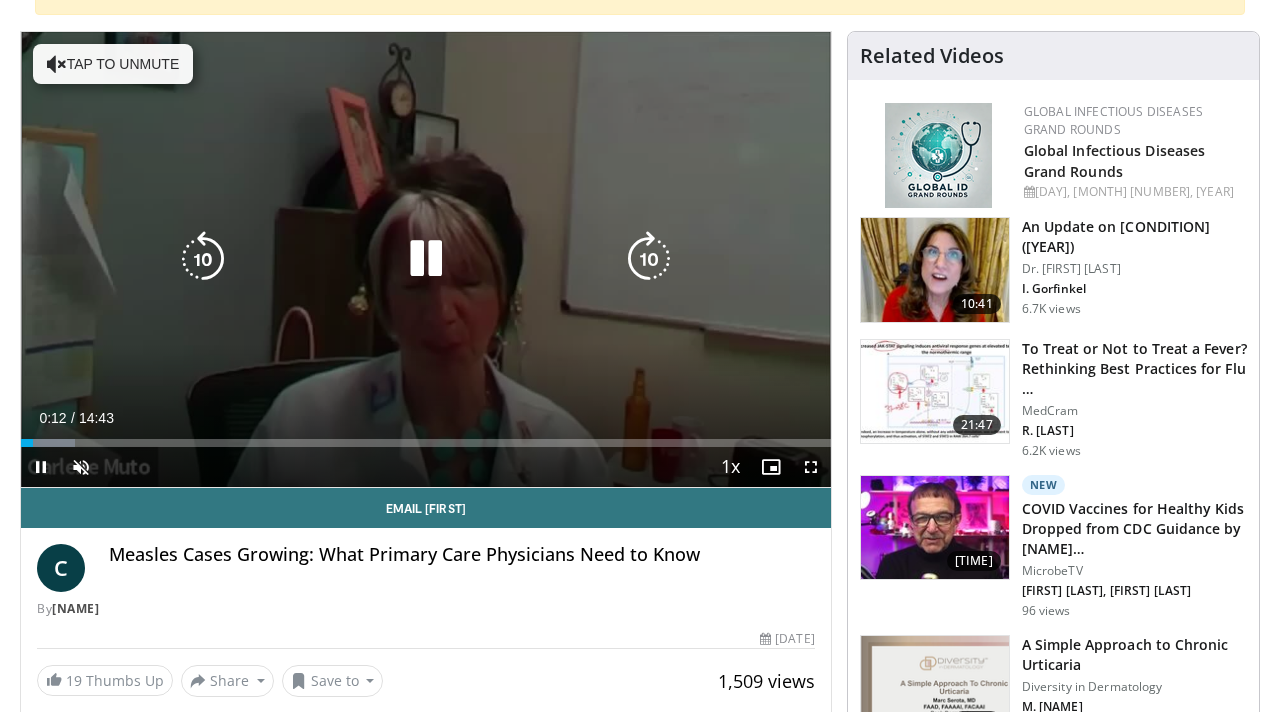 click on "Tap to unmute" at bounding box center (113, 64) 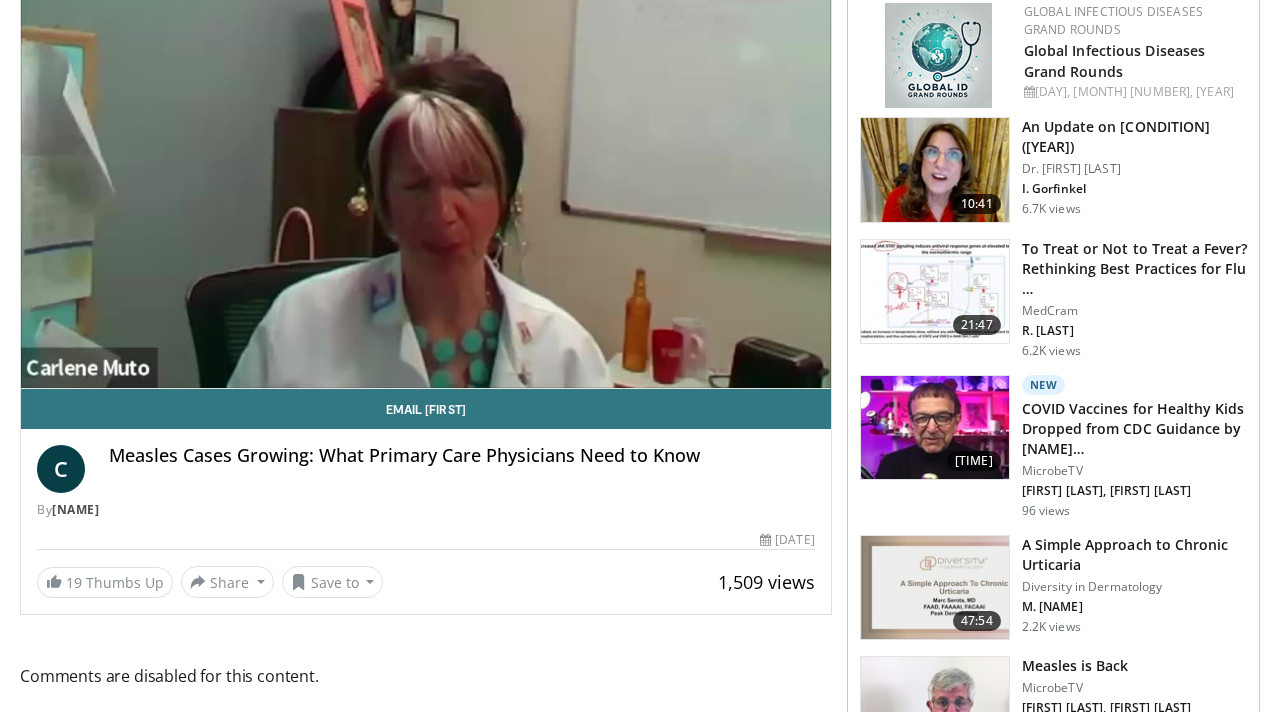 scroll, scrollTop: 286, scrollLeft: 0, axis: vertical 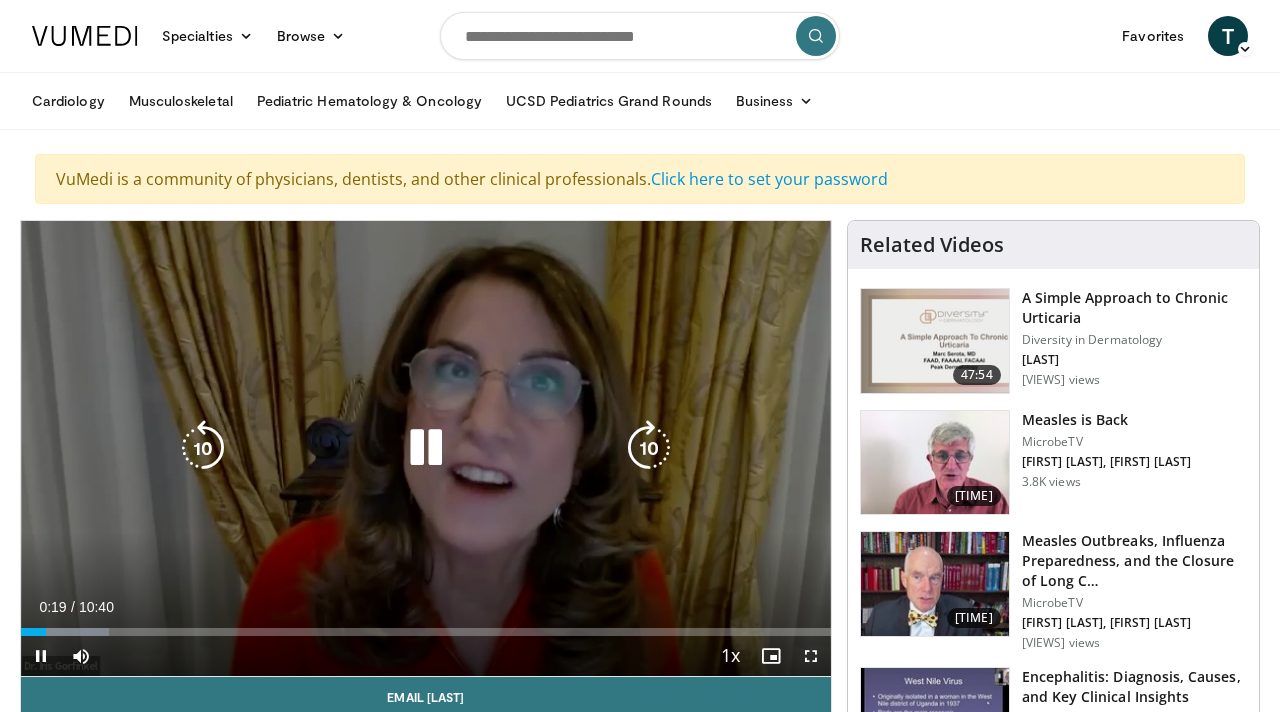 click at bounding box center (426, 448) 